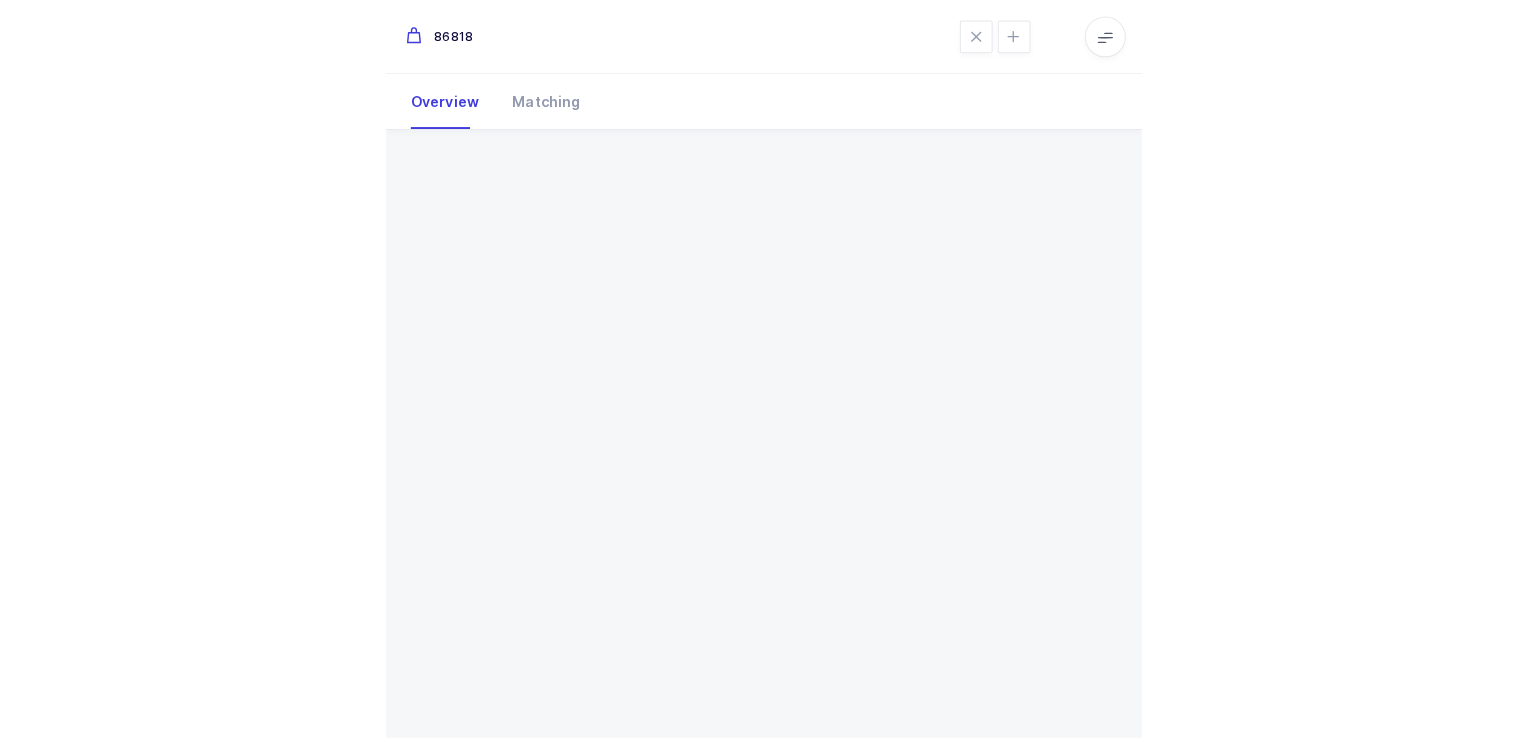 scroll, scrollTop: 0, scrollLeft: 0, axis: both 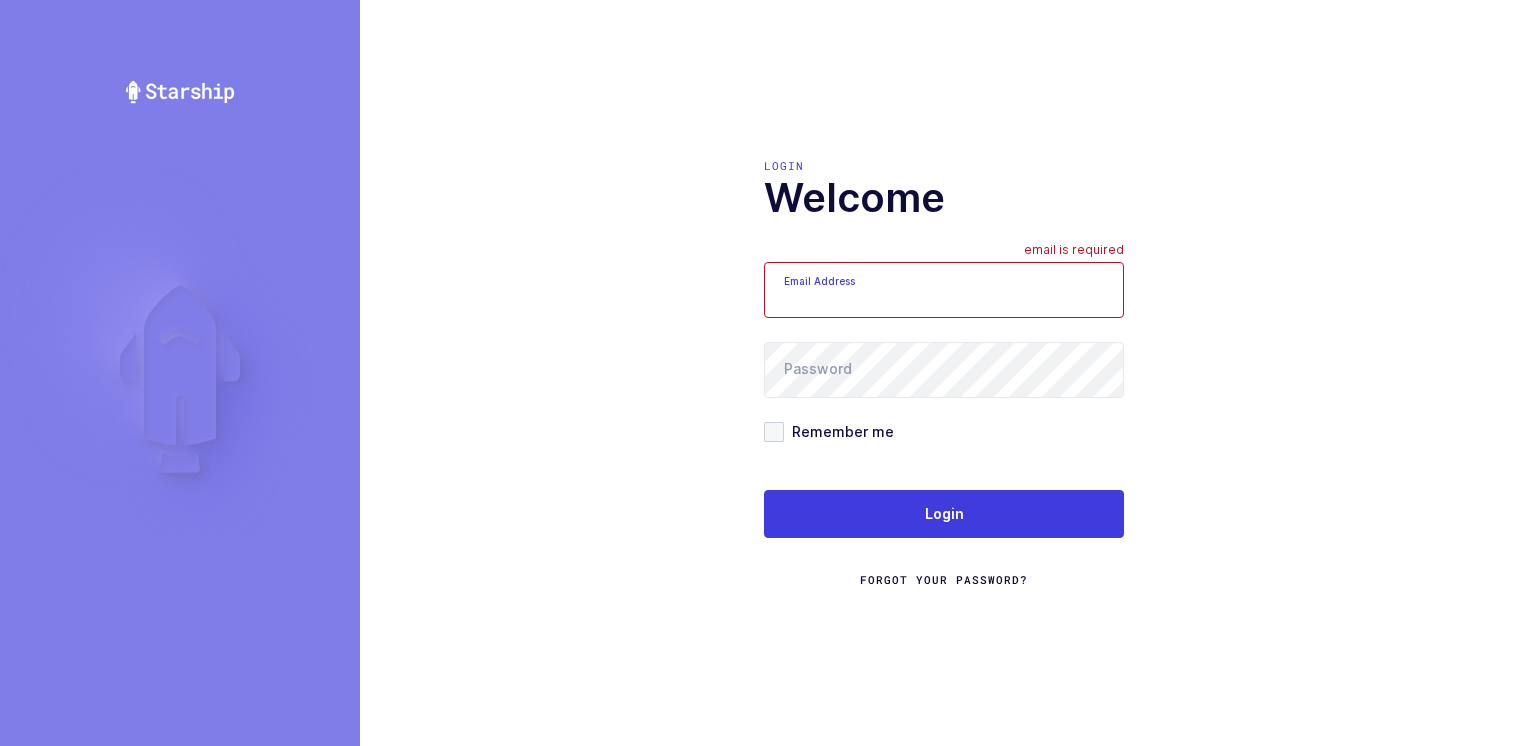 type on "Moshe@valstardental.com" 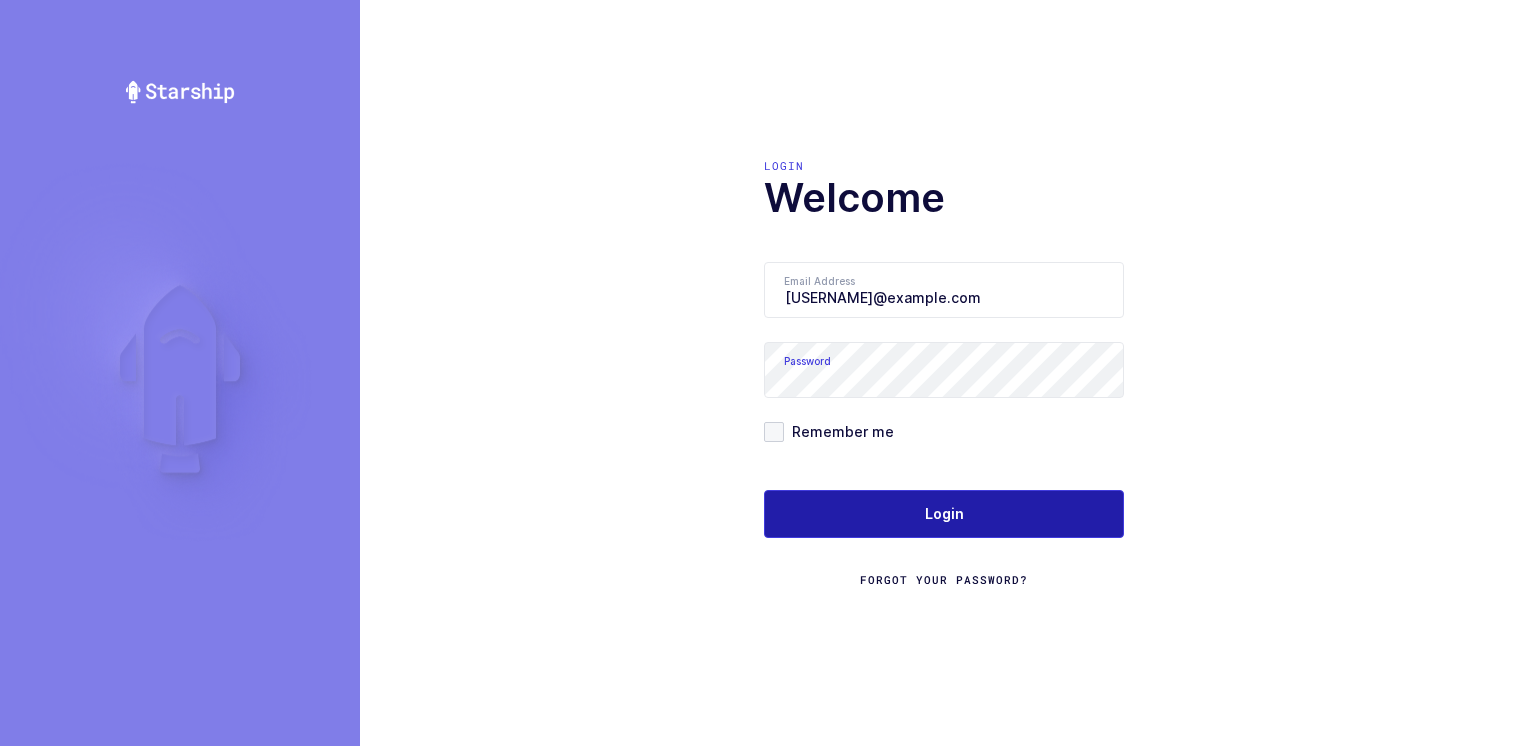 click on "Login" at bounding box center (944, 514) 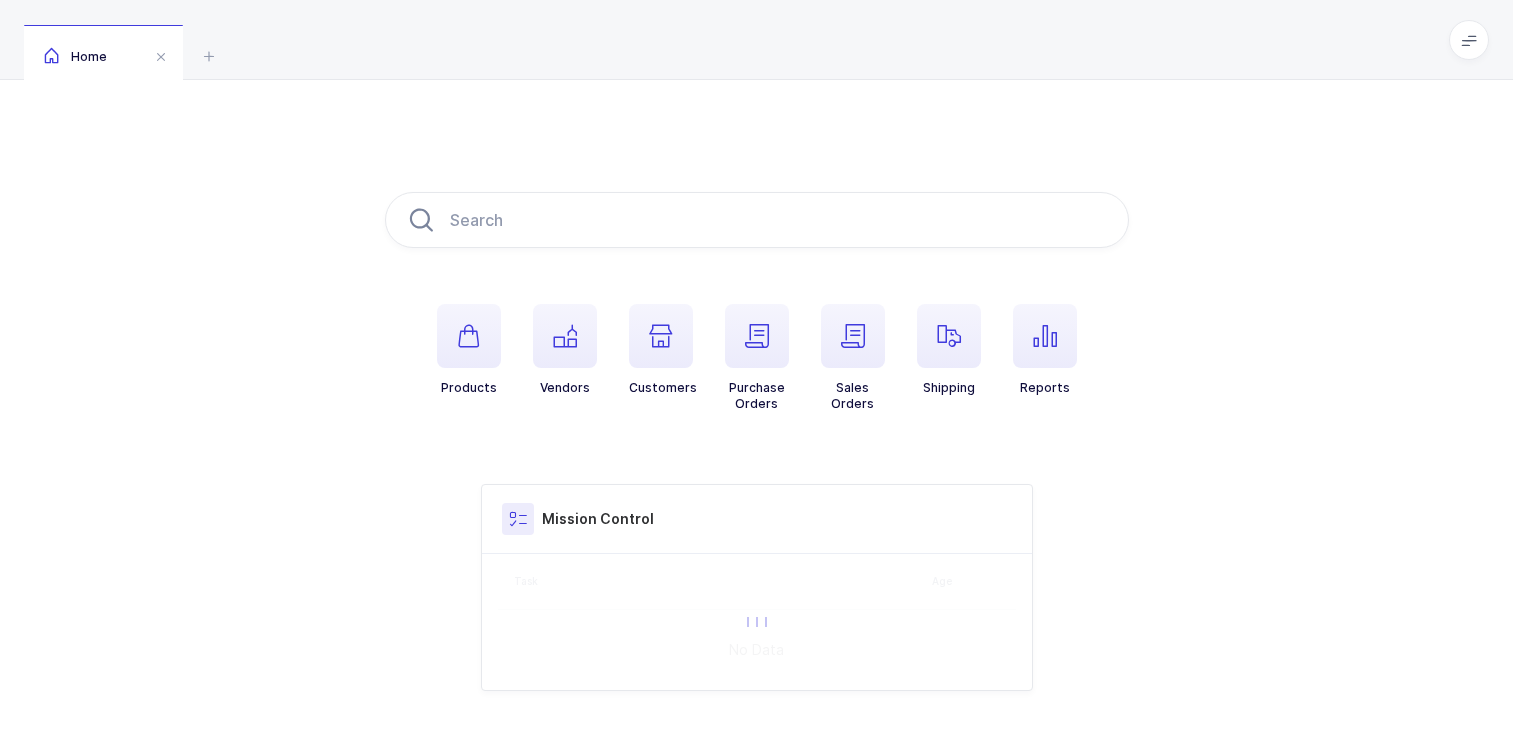 scroll, scrollTop: 0, scrollLeft: 0, axis: both 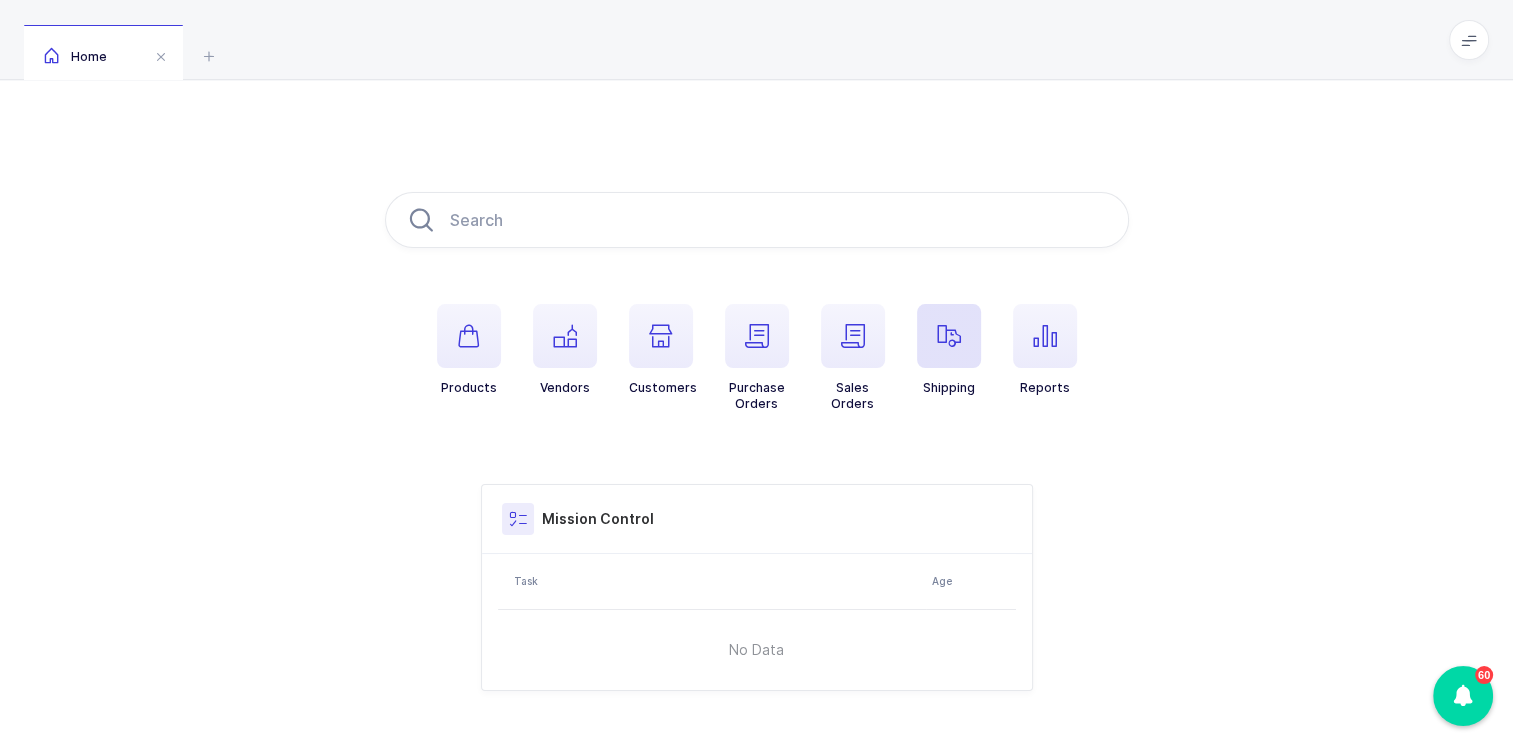 click at bounding box center (949, 336) 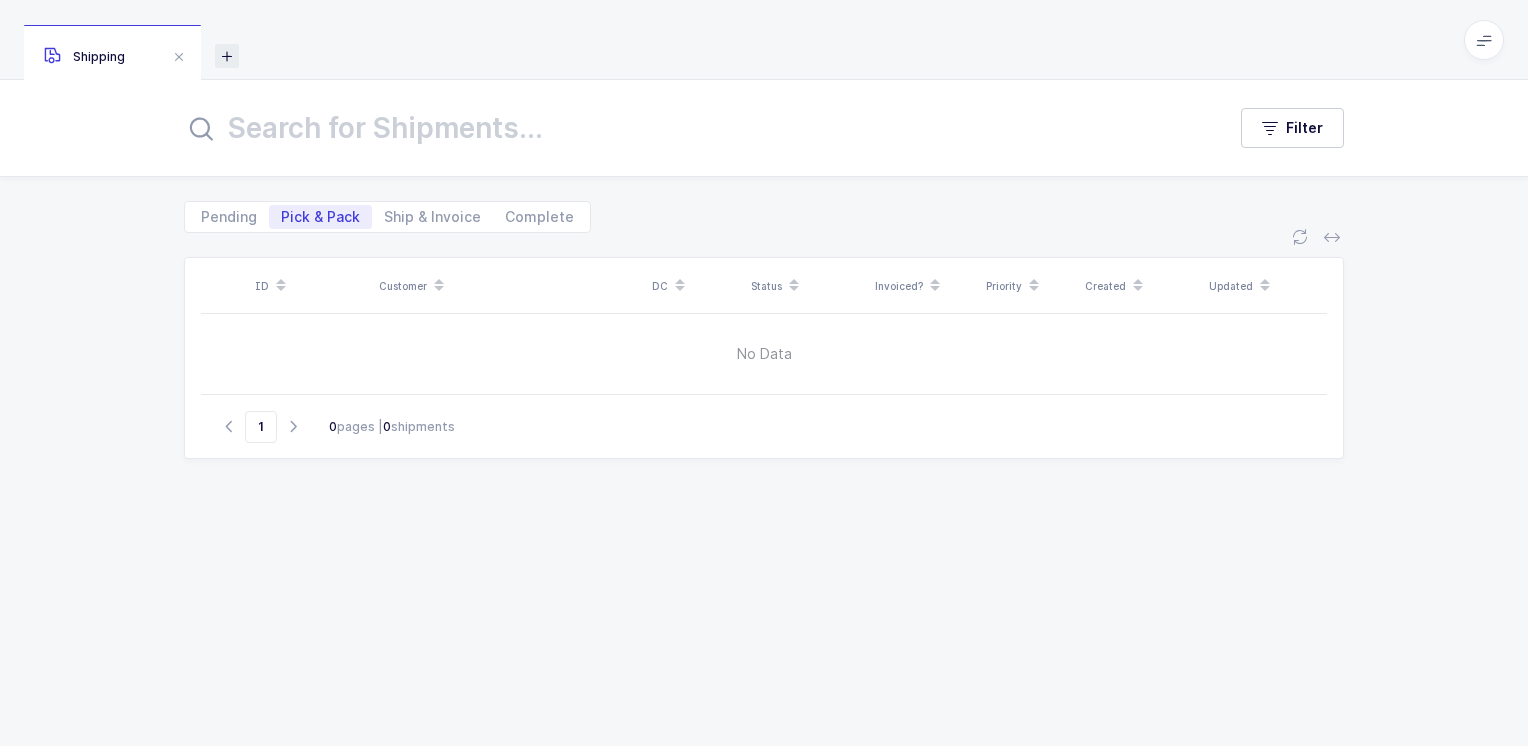 click at bounding box center [227, 56] 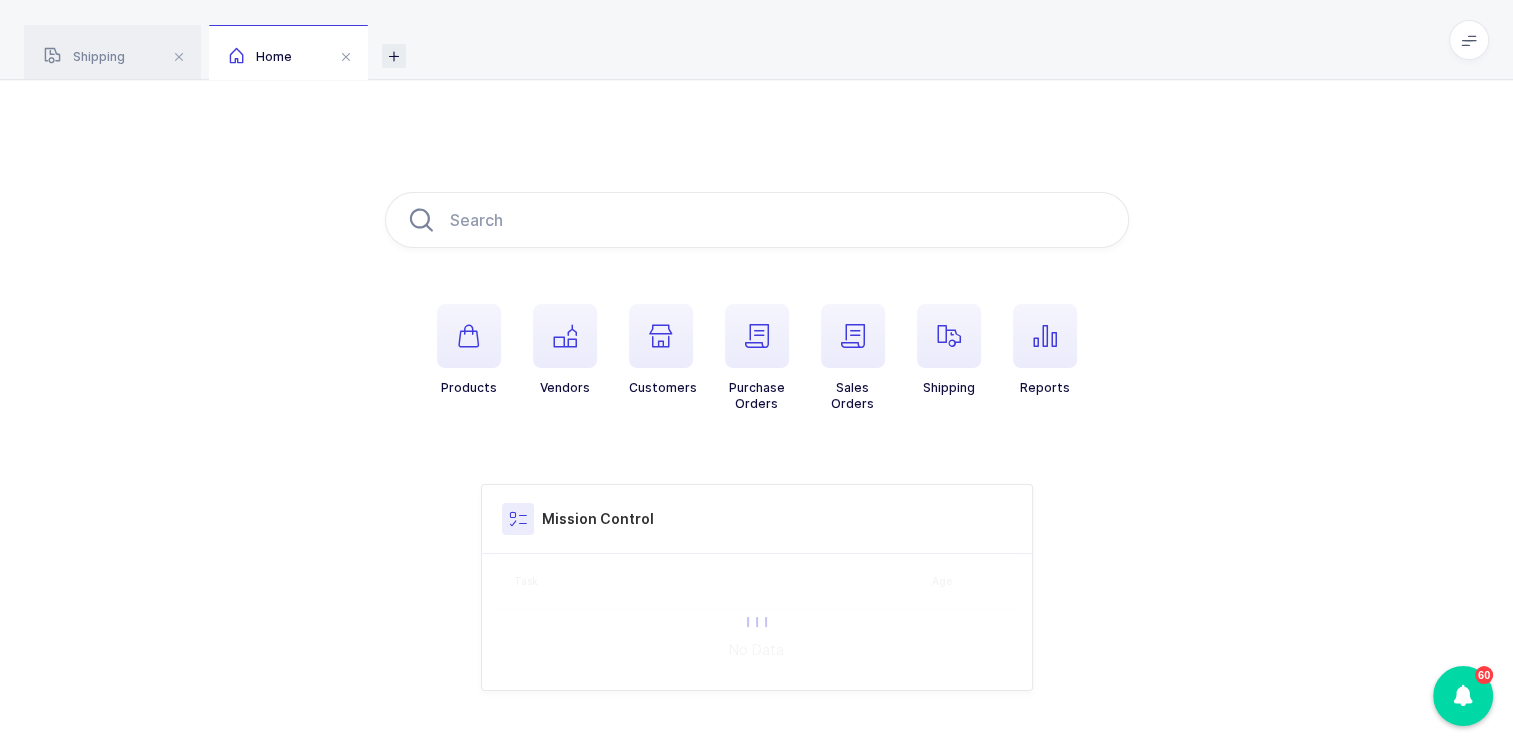 scroll, scrollTop: 0, scrollLeft: 0, axis: both 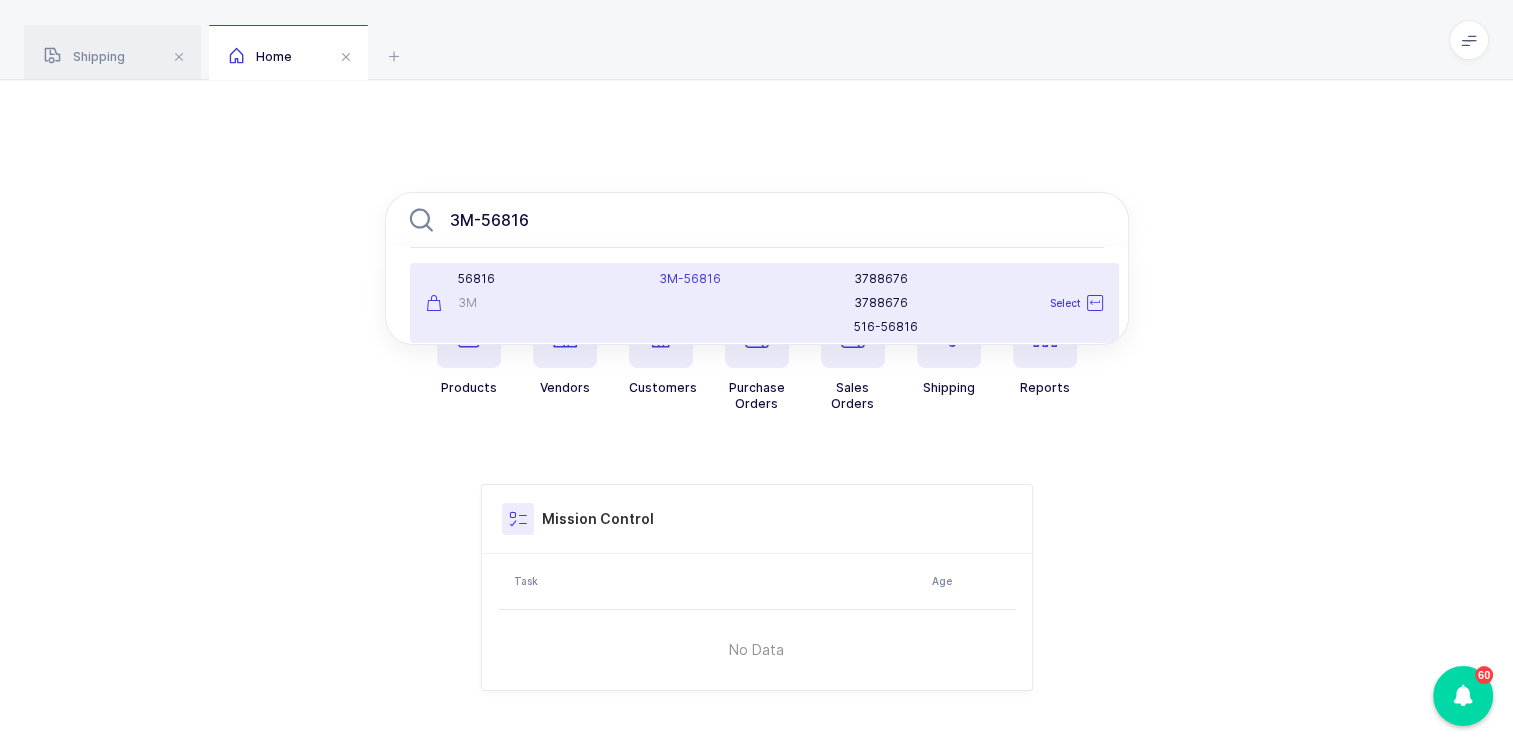 type on "3M-56816" 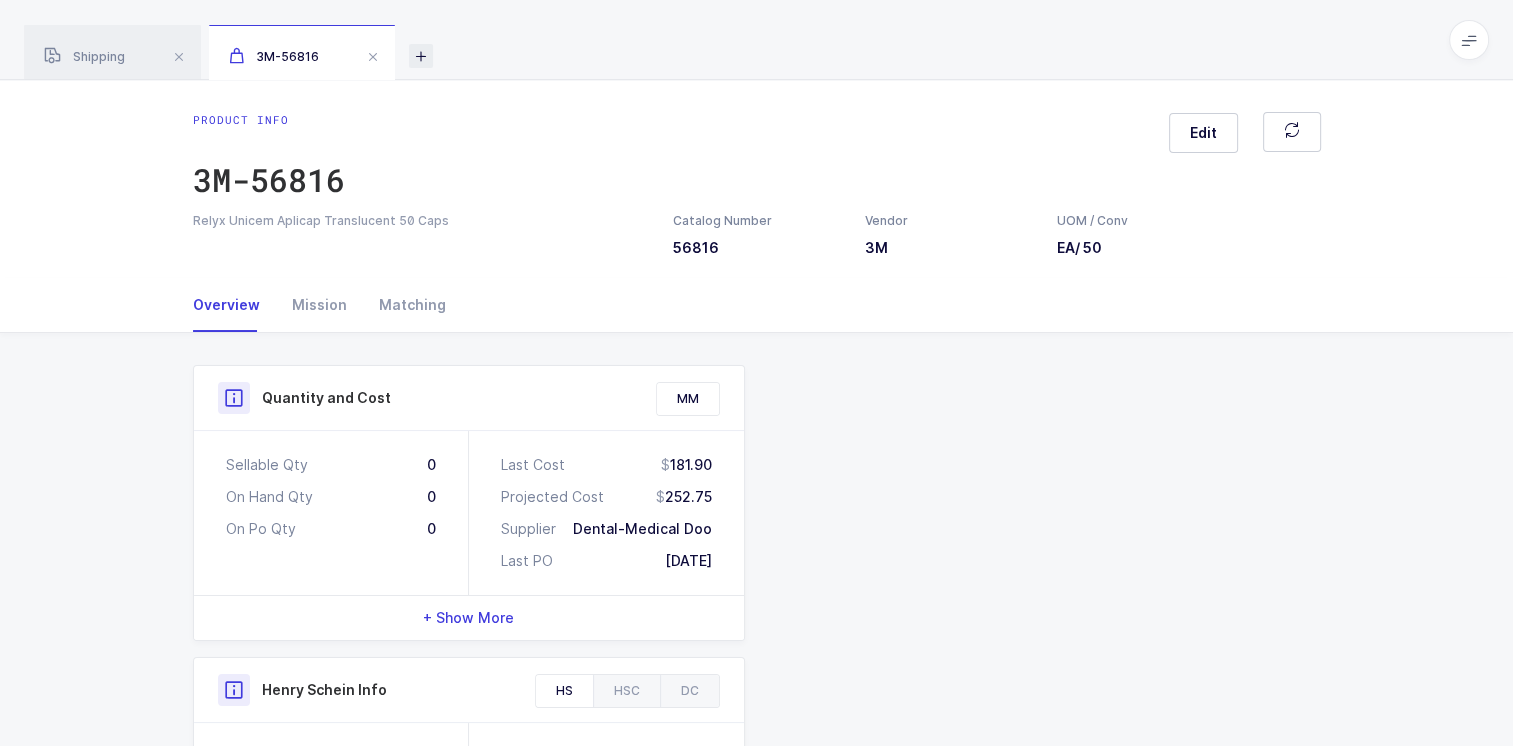 click at bounding box center [421, 56] 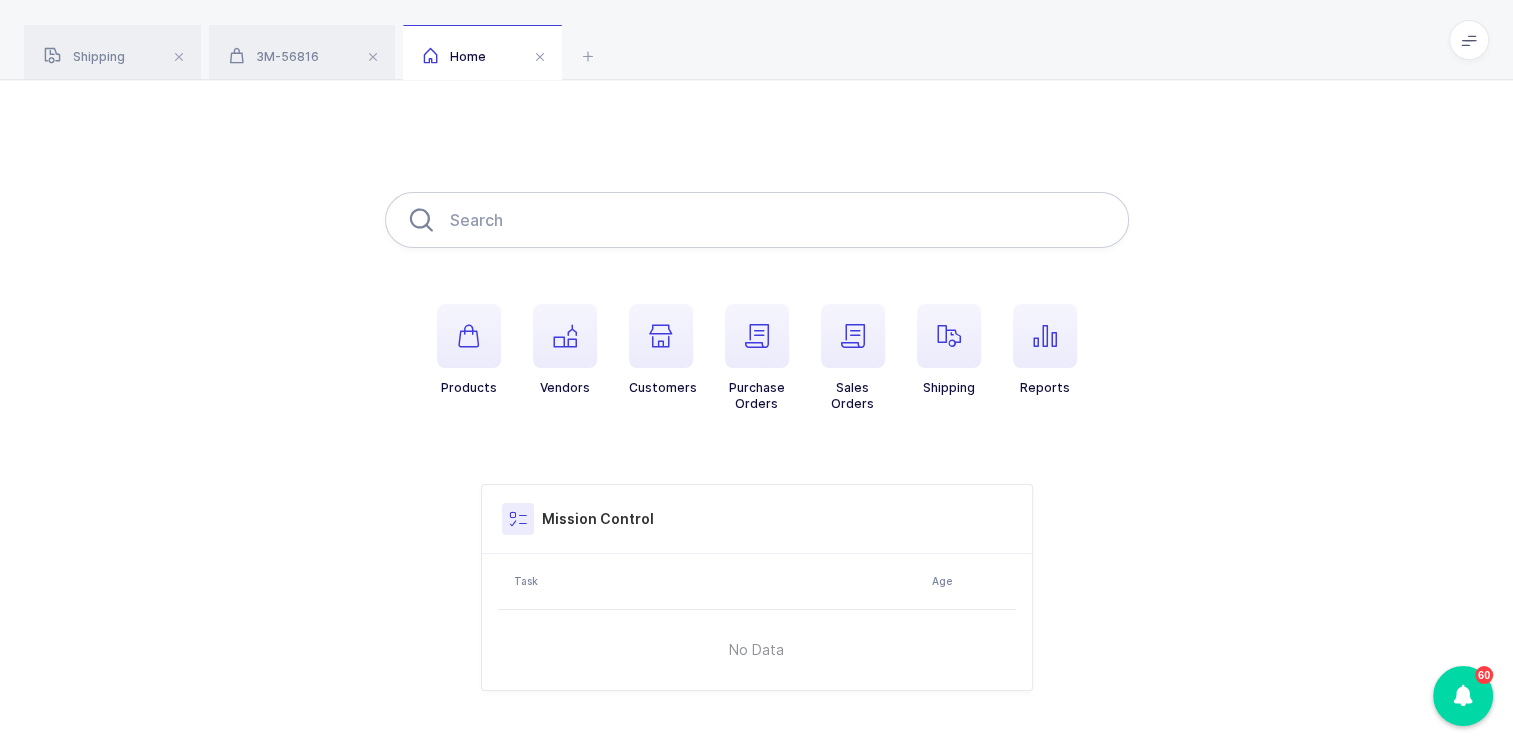 click at bounding box center [757, 220] 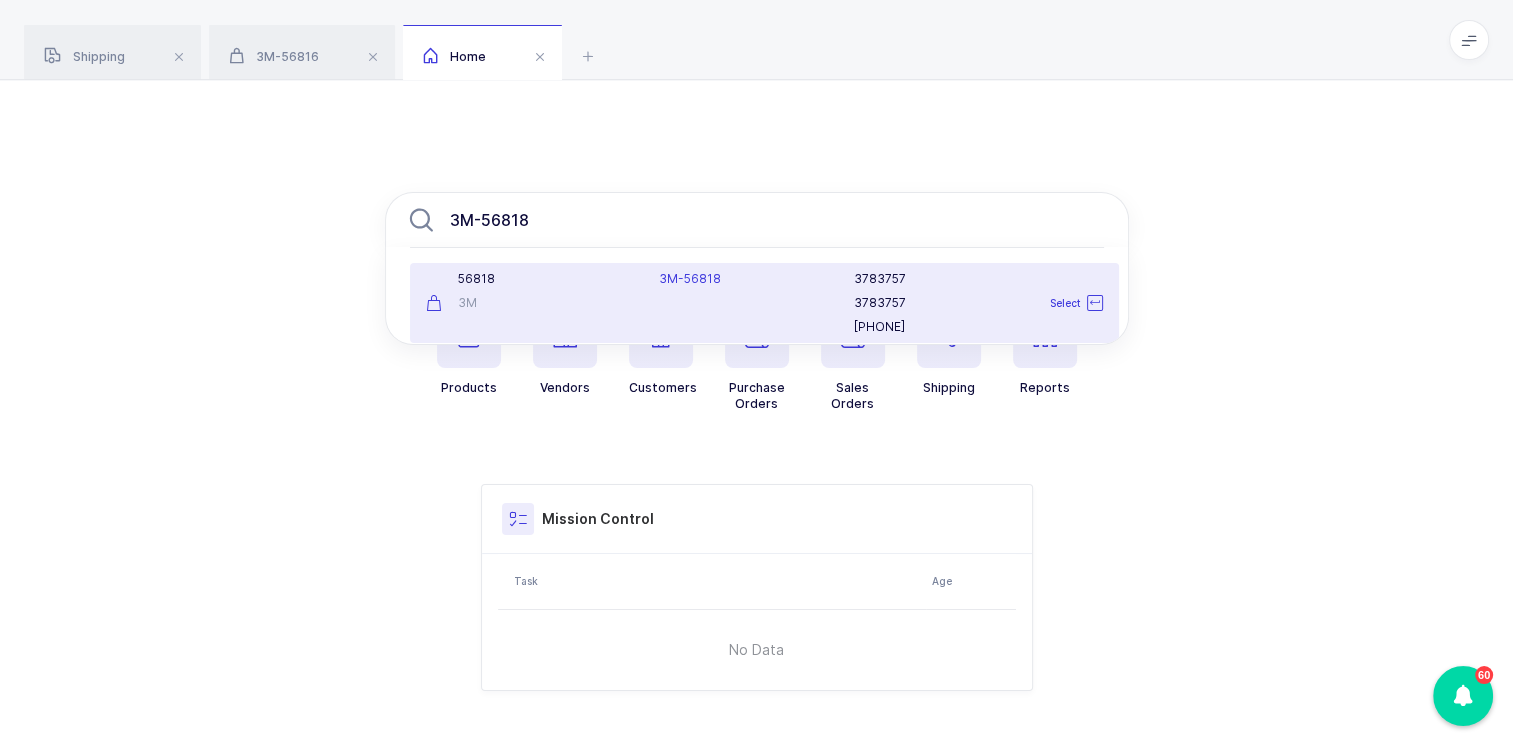 type on "3M-56818" 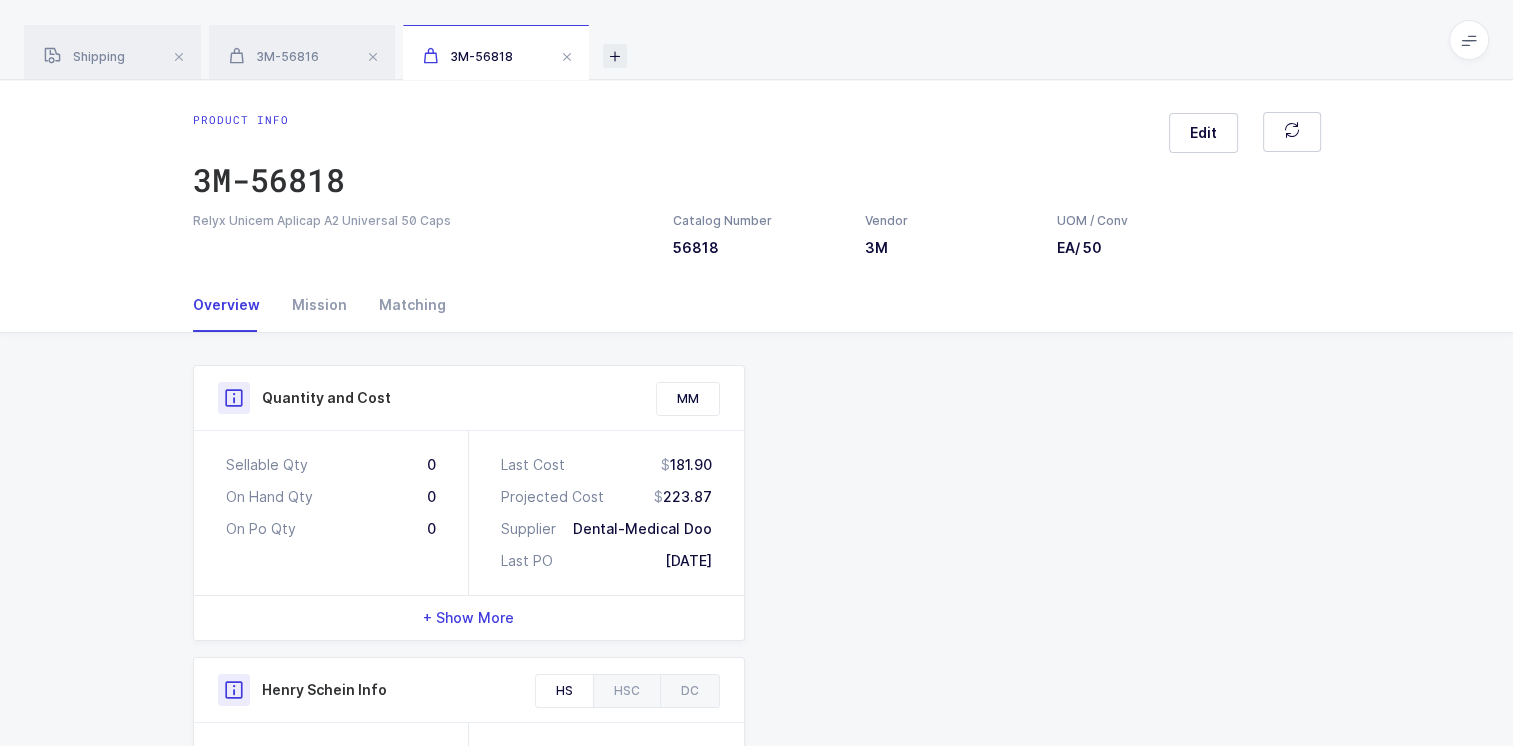 click at bounding box center (615, 56) 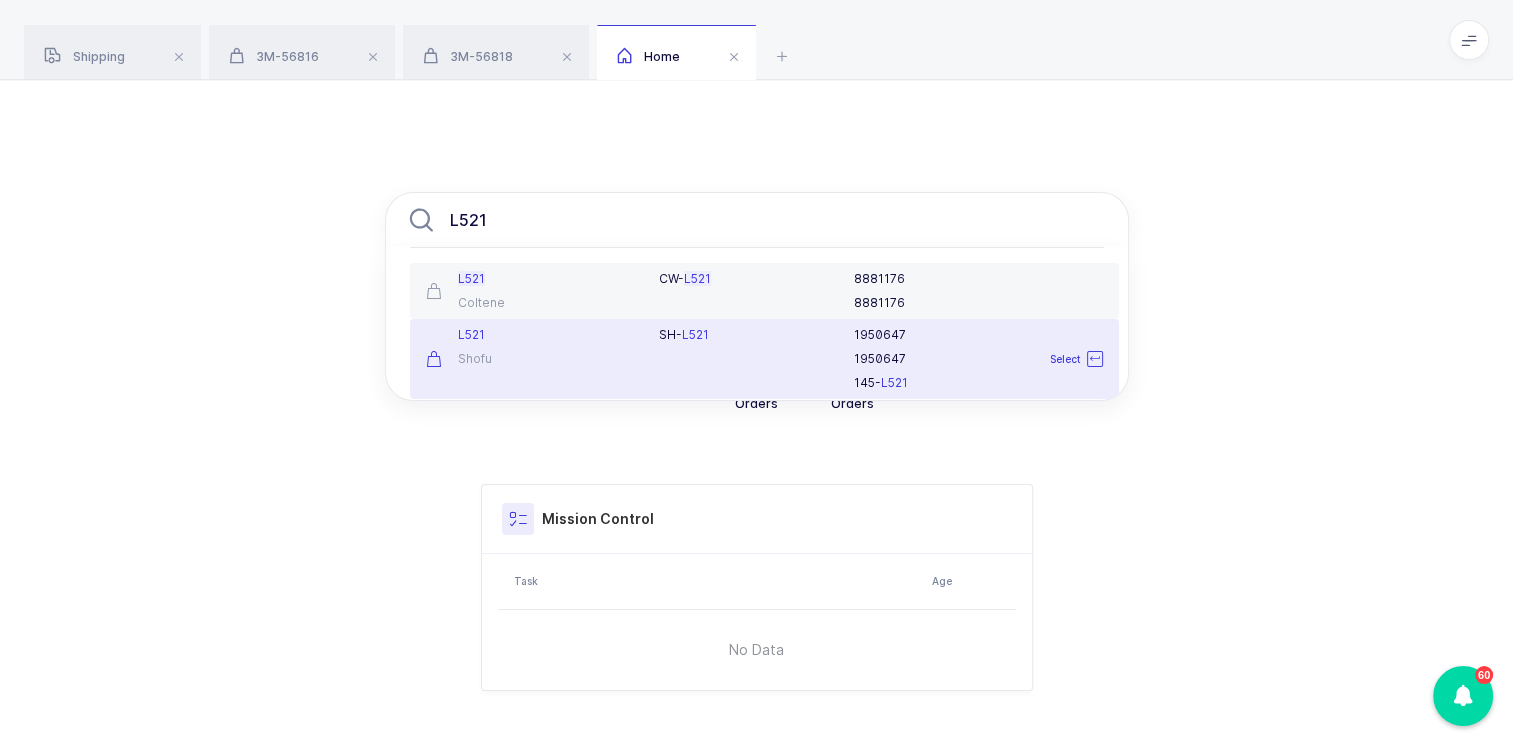 type on "L521" 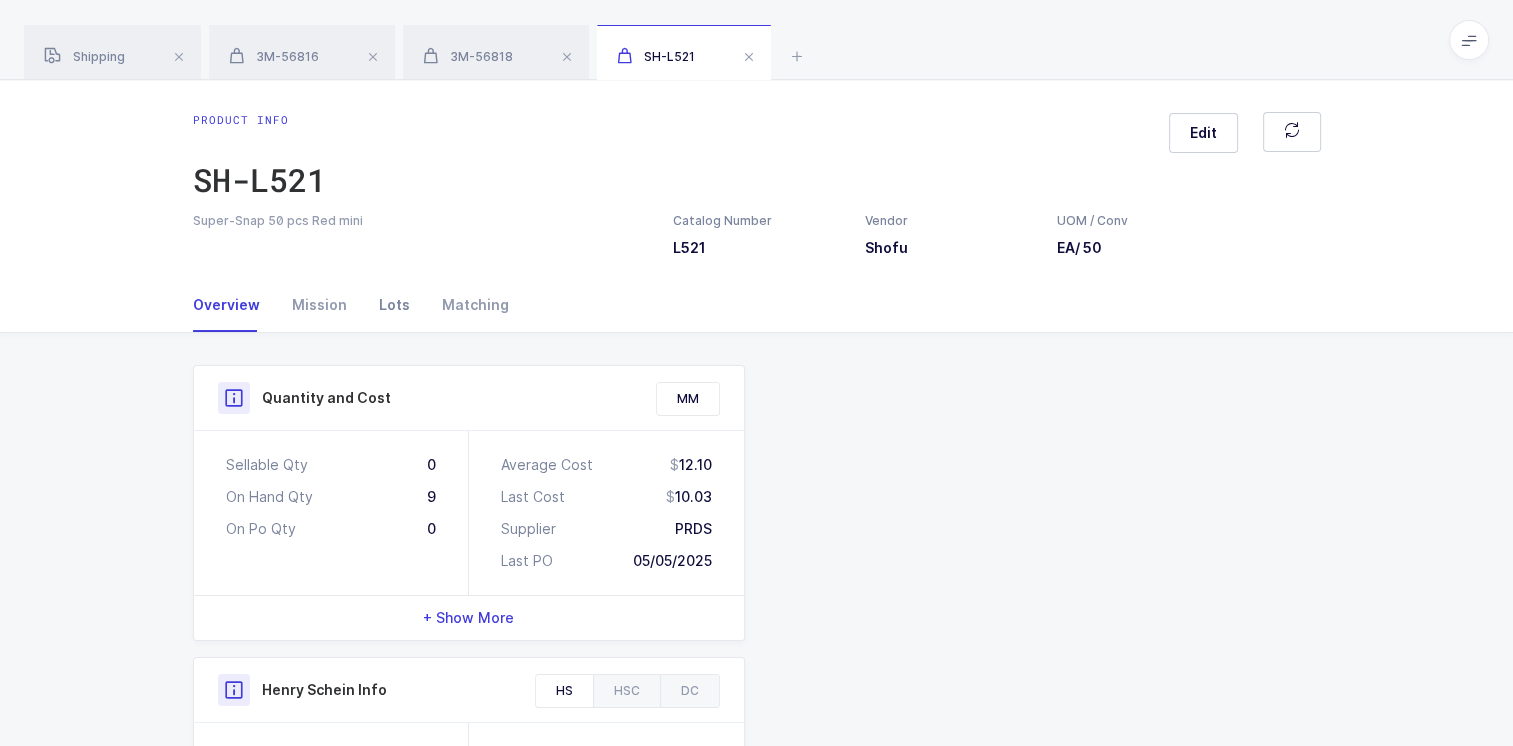click on "Lots" at bounding box center (394, 305) 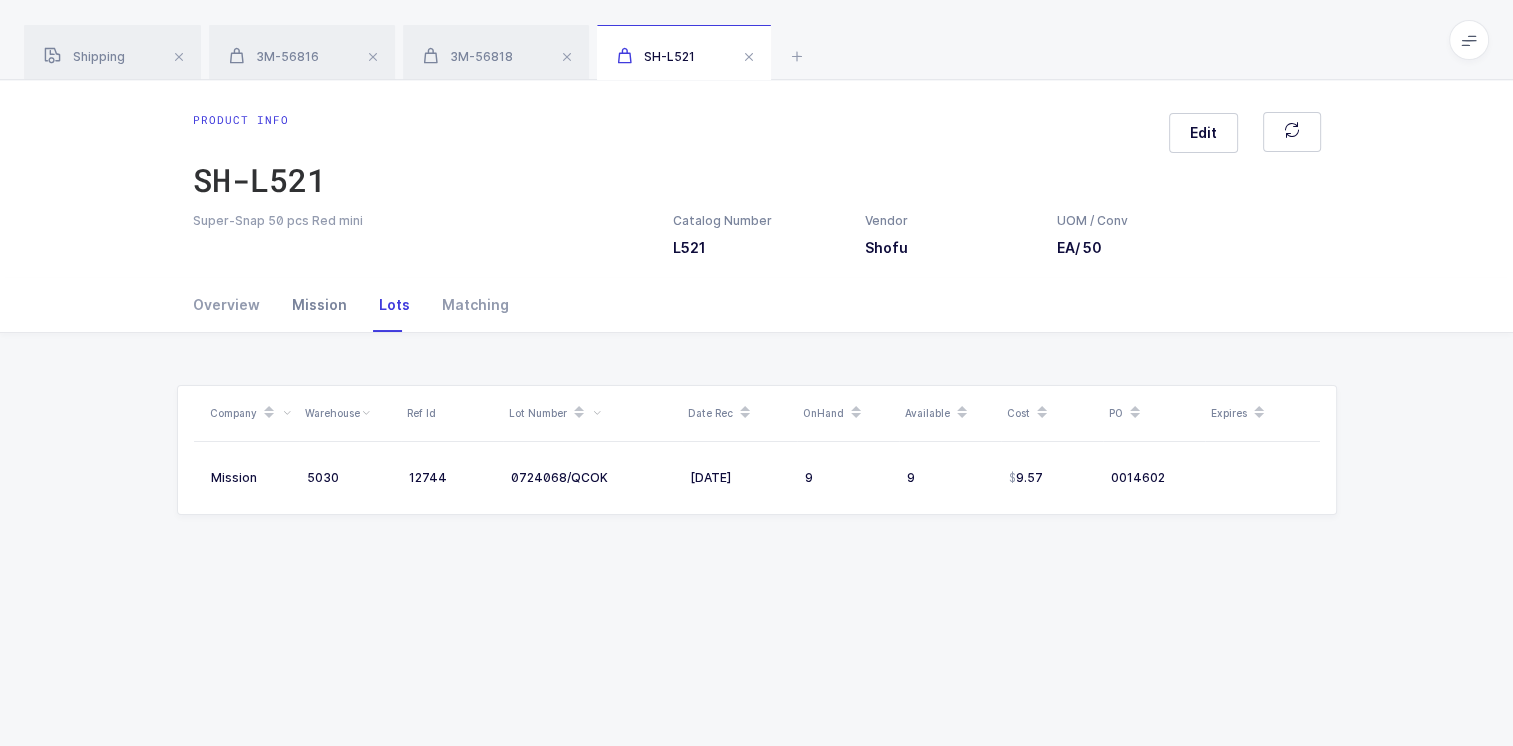click on "Mission" at bounding box center [319, 305] 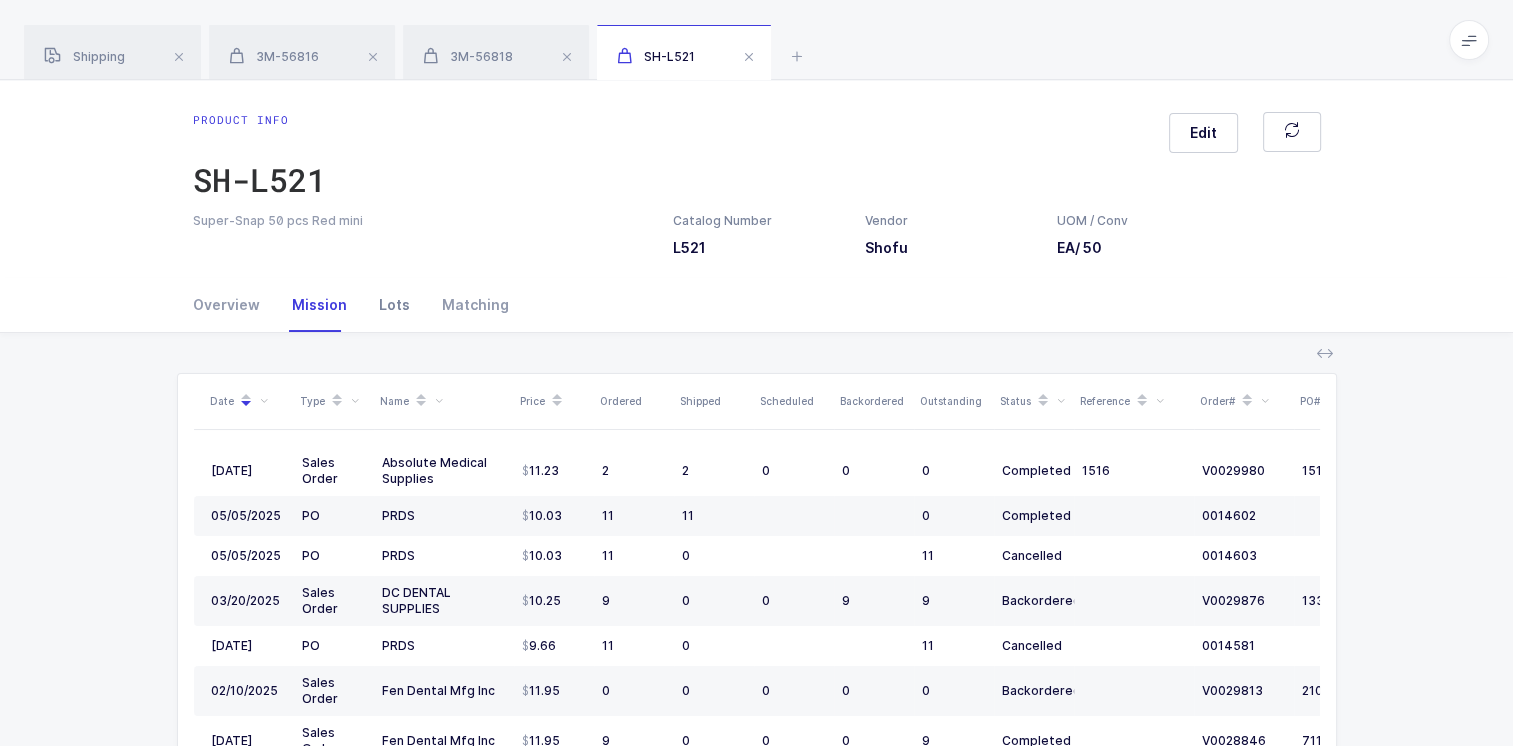 click on "Lots" at bounding box center [394, 305] 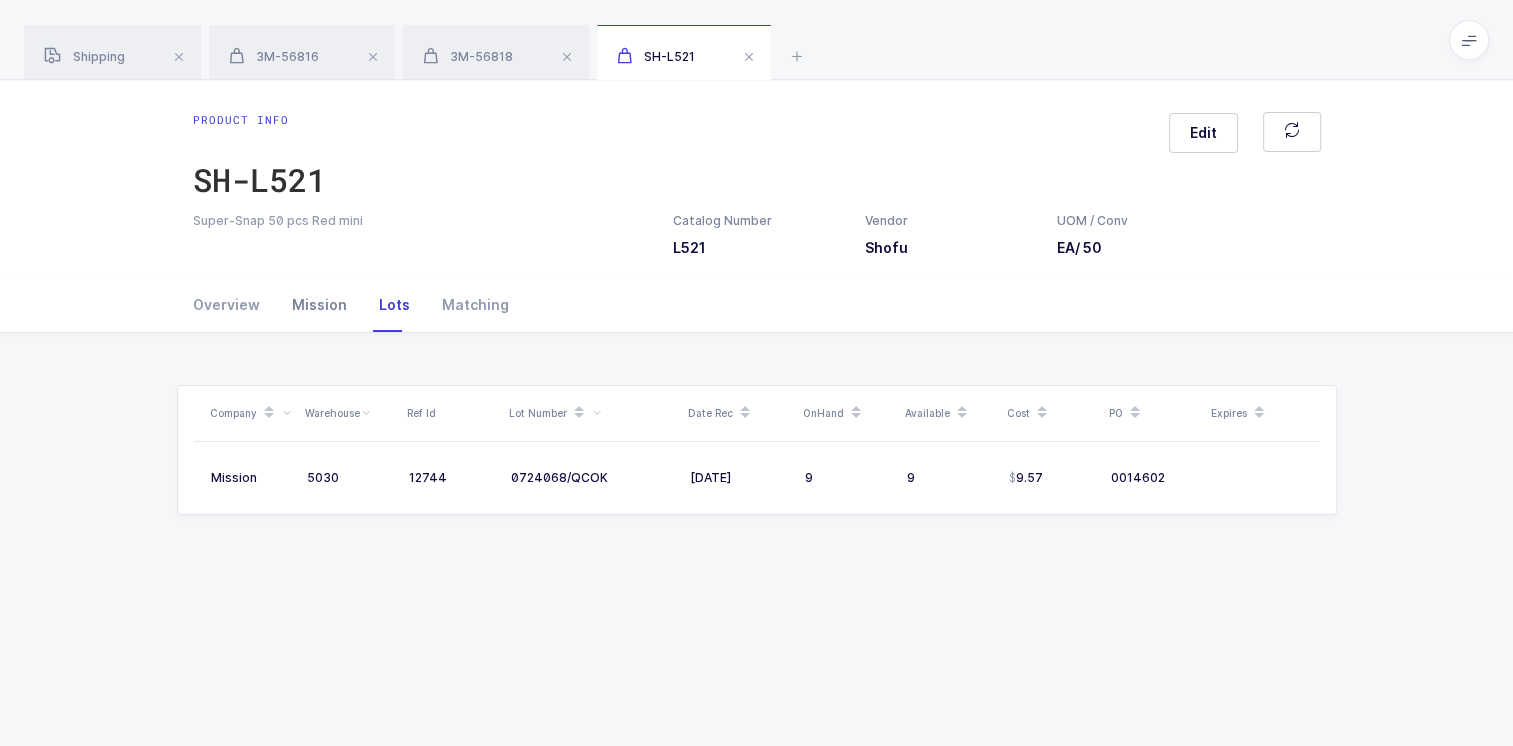 click on "Mission" at bounding box center [319, 305] 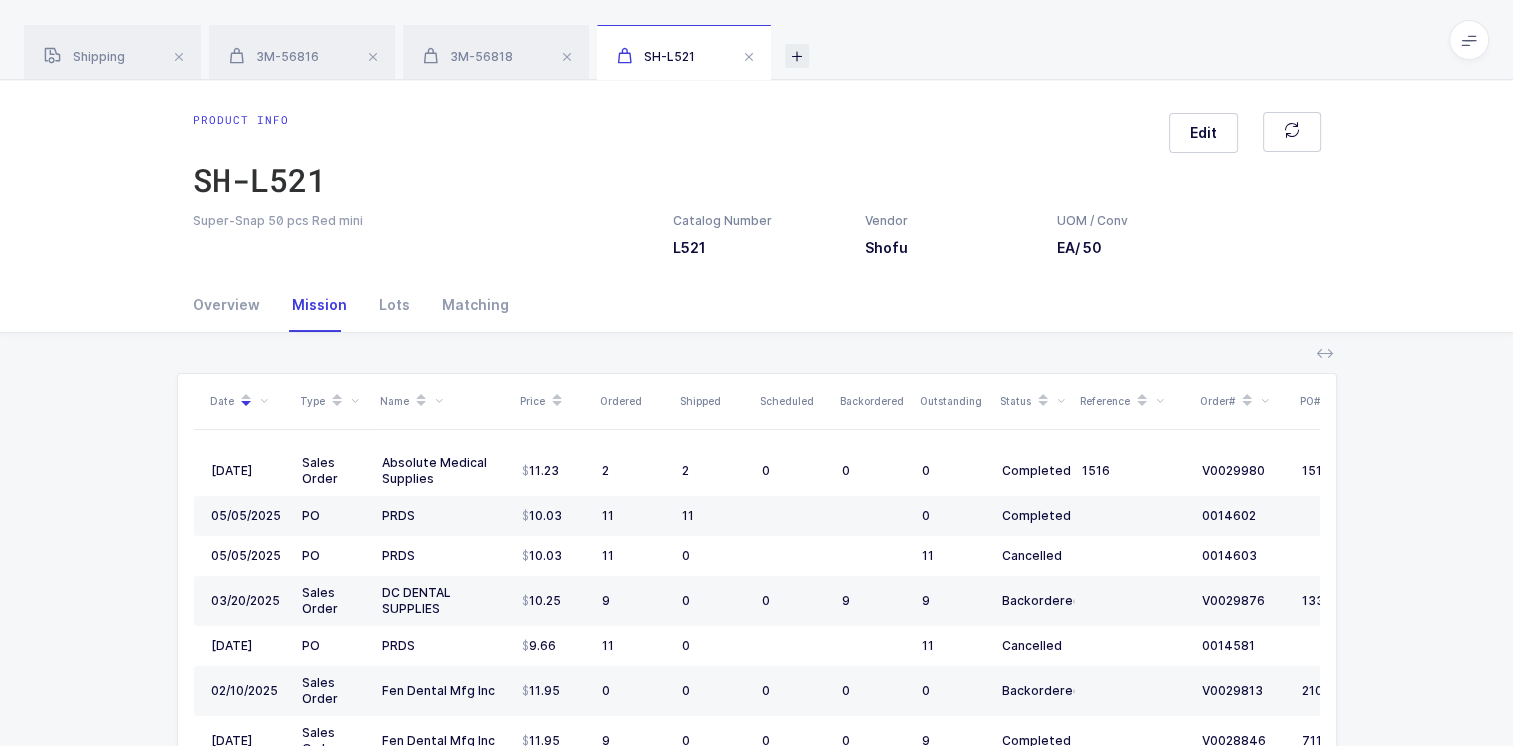 click at bounding box center (797, 56) 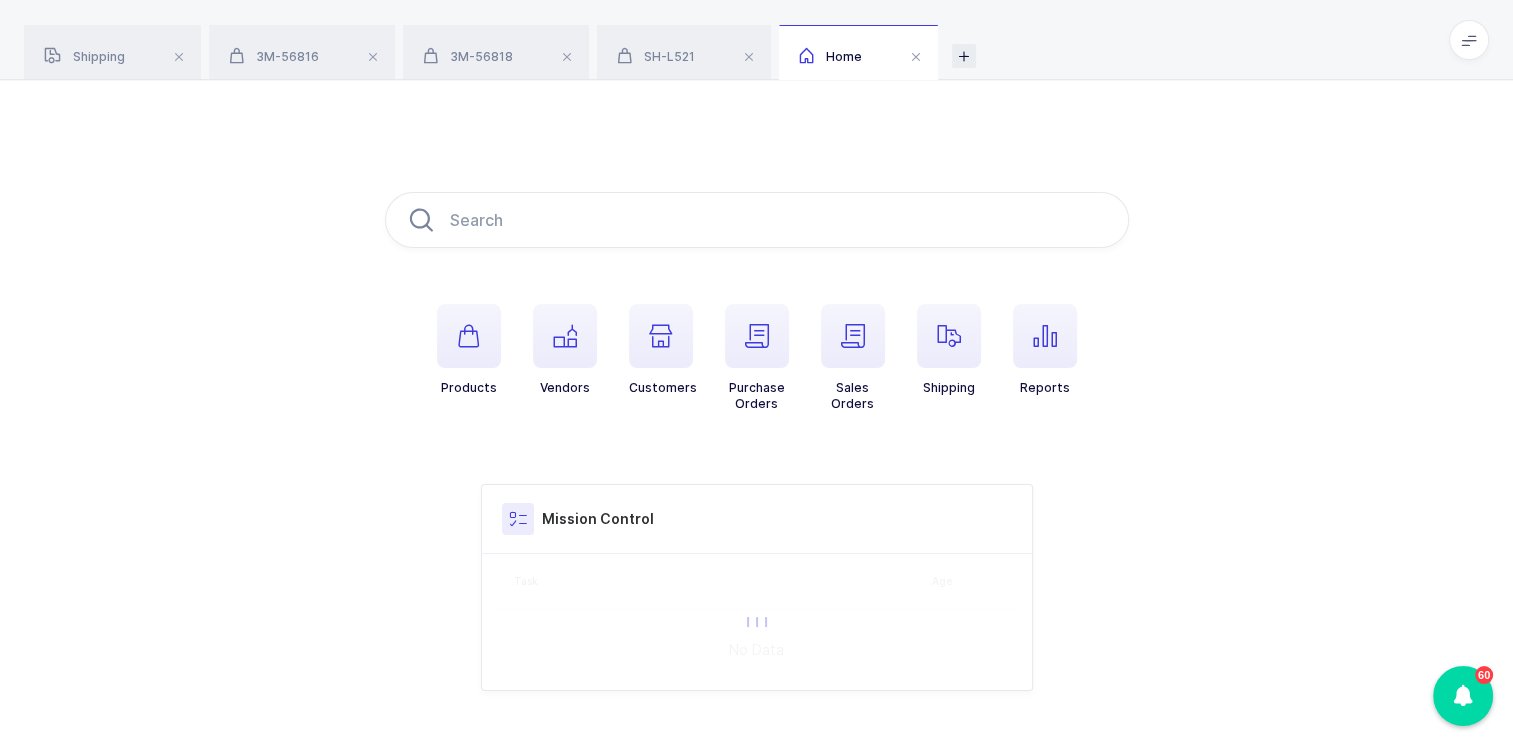 scroll, scrollTop: 0, scrollLeft: 0, axis: both 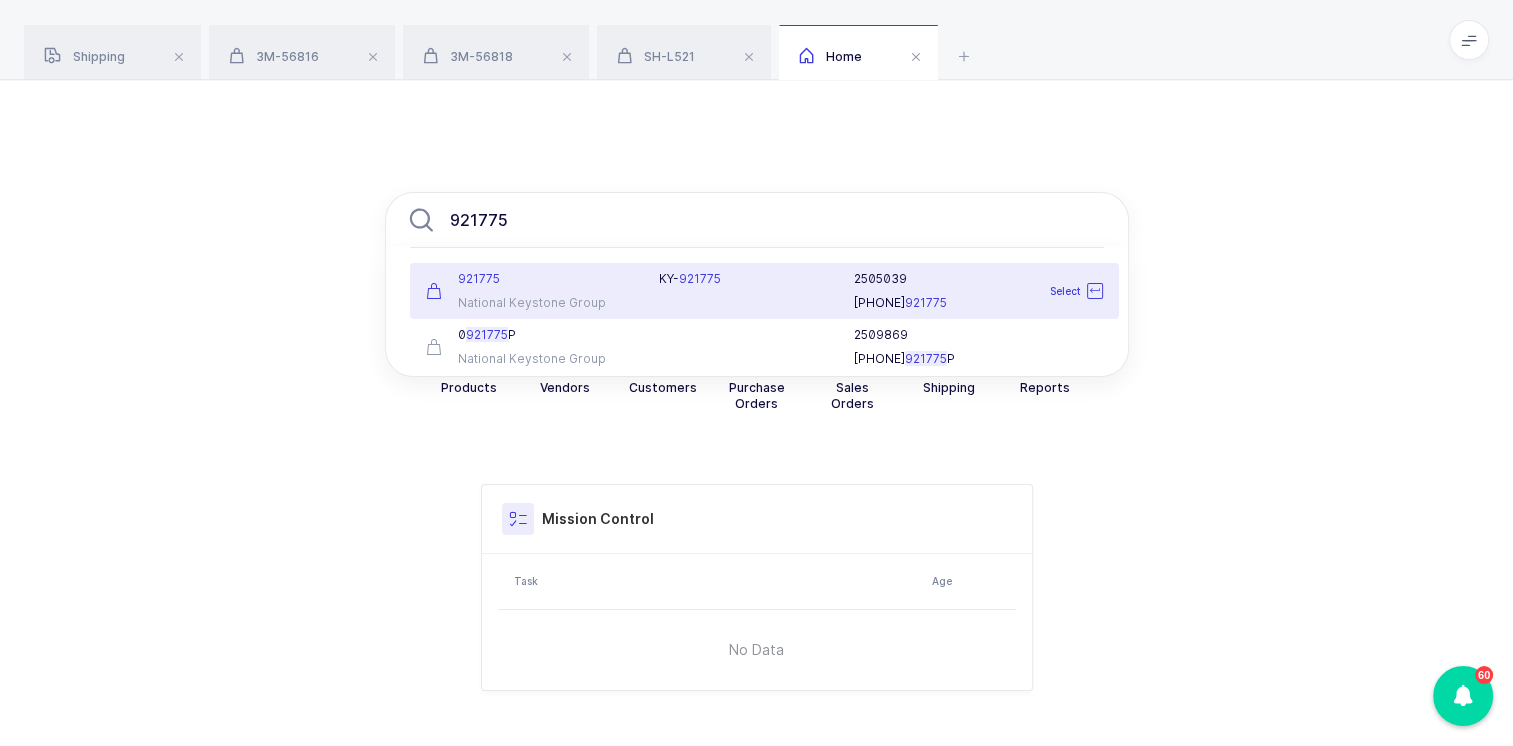 type on "921775" 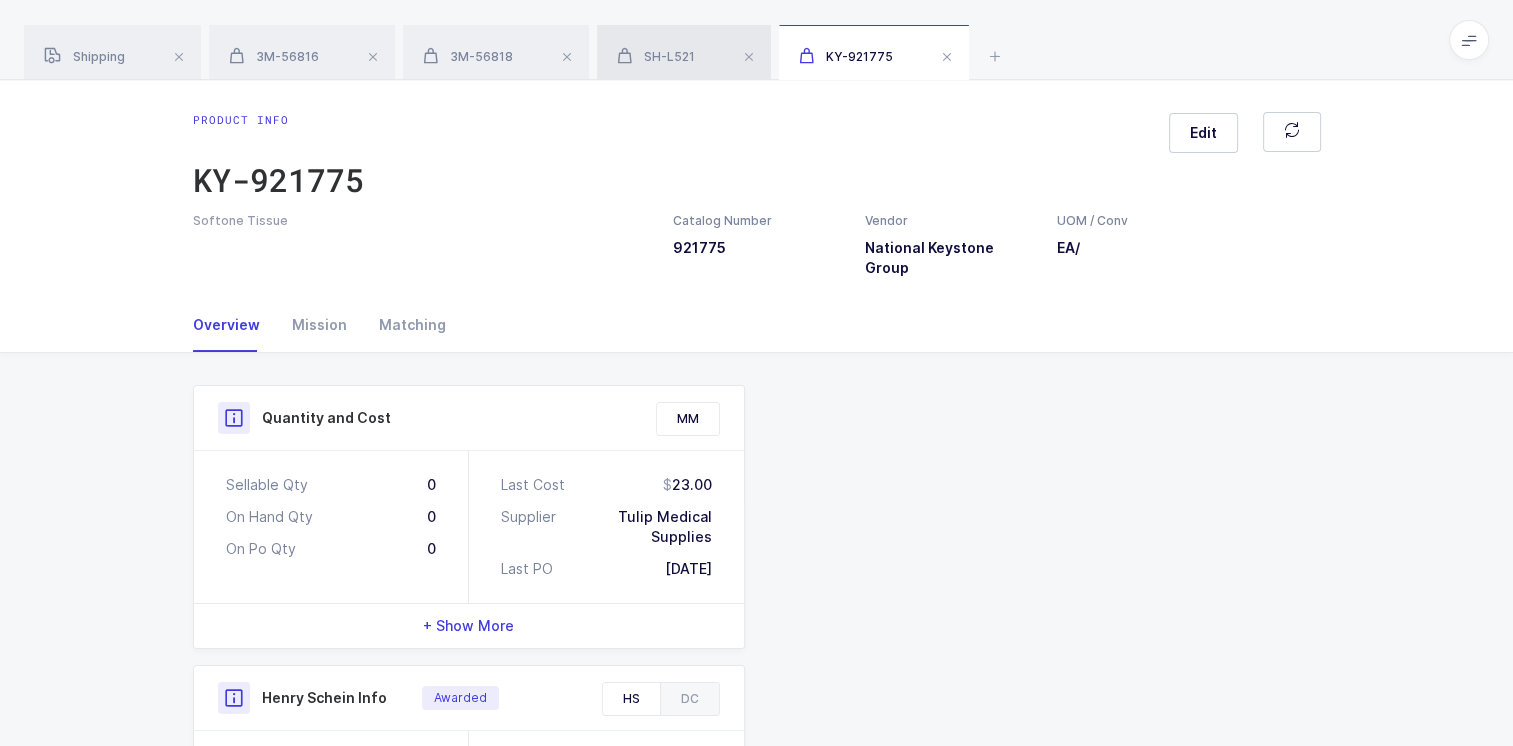click on "SH-L521" at bounding box center [684, 53] 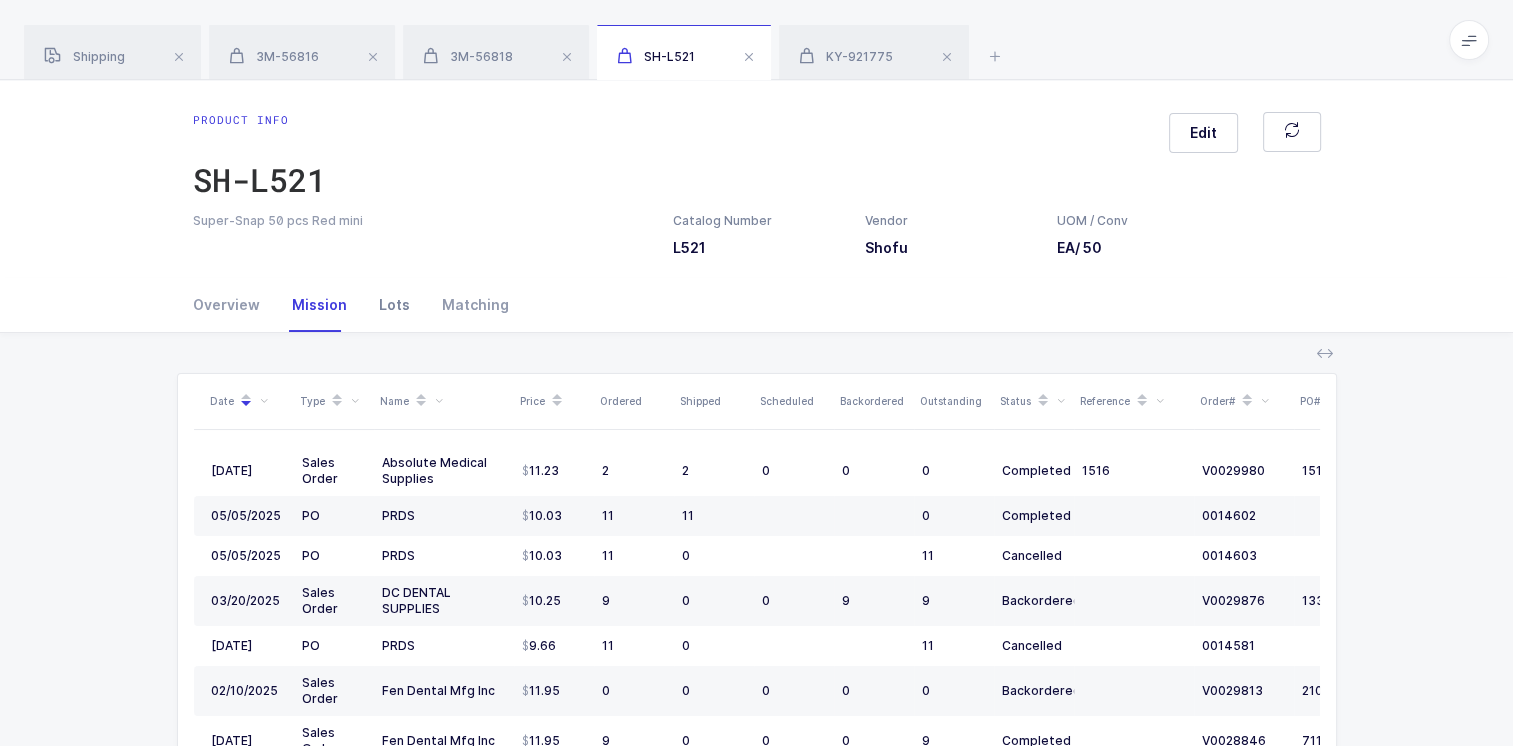 click on "Lots" at bounding box center (394, 305) 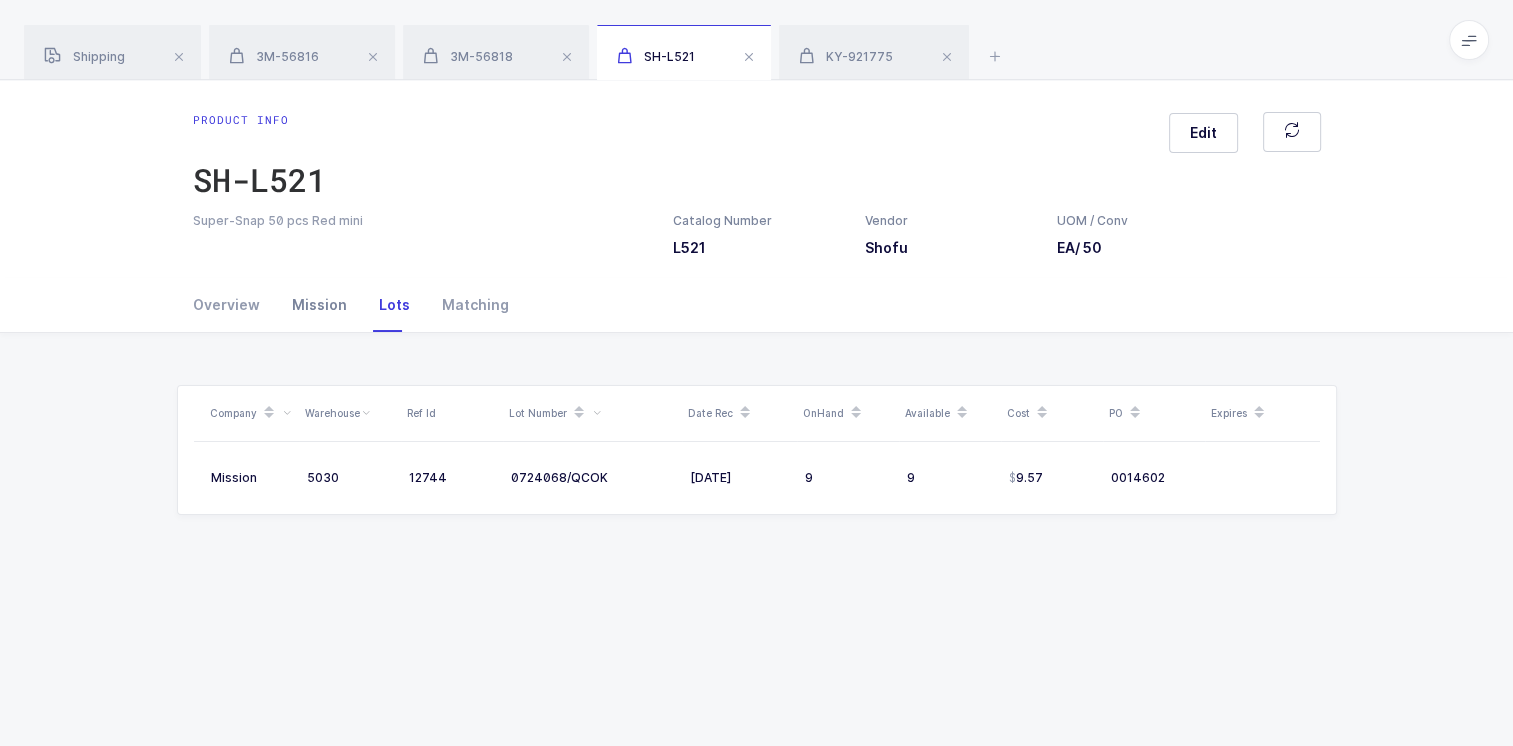 click on "Mission" at bounding box center [319, 305] 